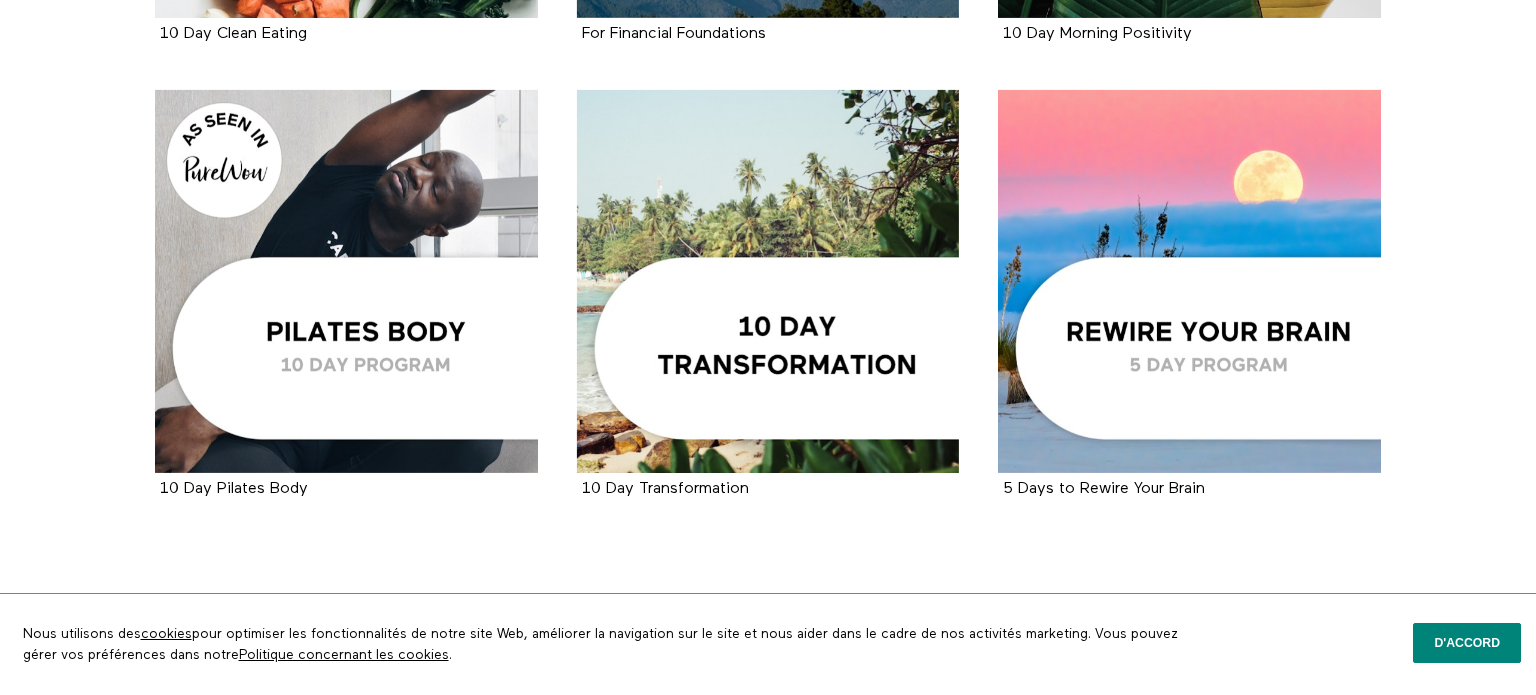 scroll, scrollTop: 3082, scrollLeft: 0, axis: vertical 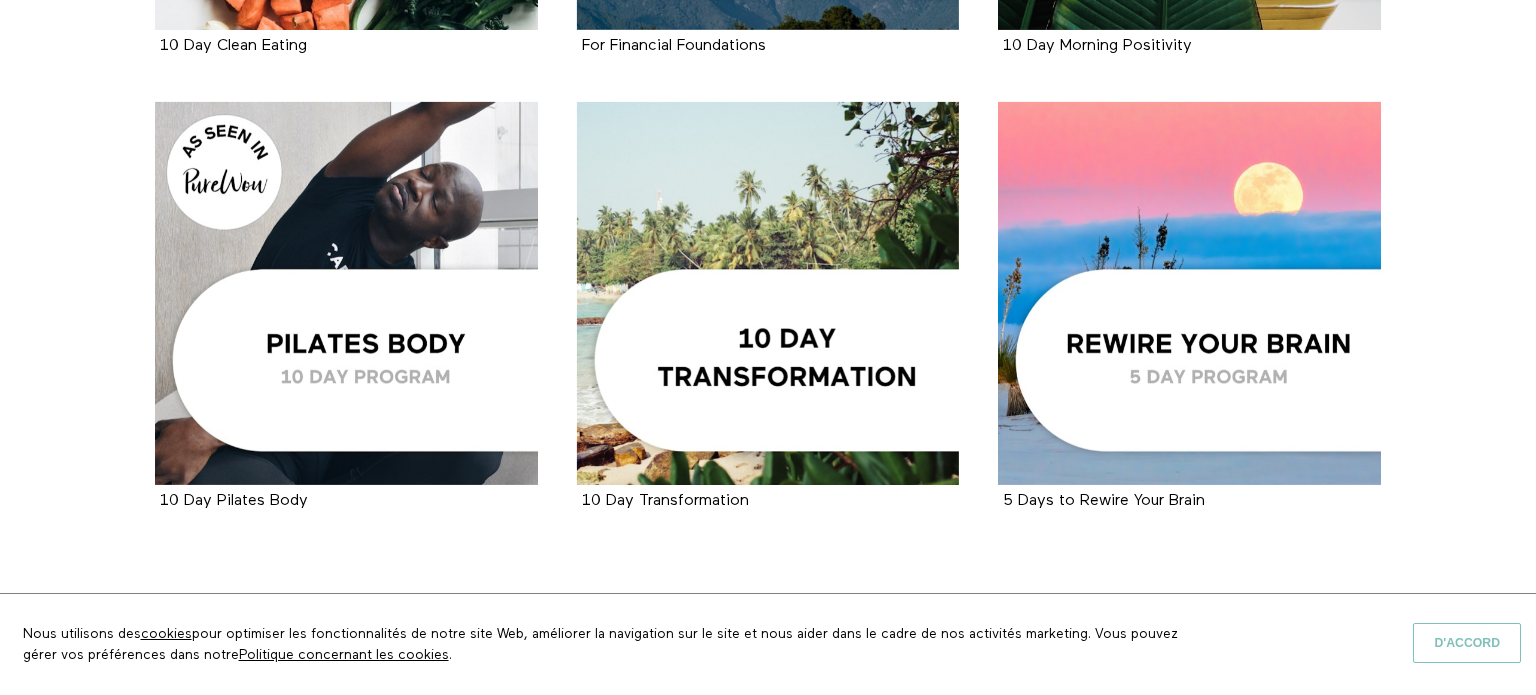click on "D'accord" at bounding box center (1467, 643) 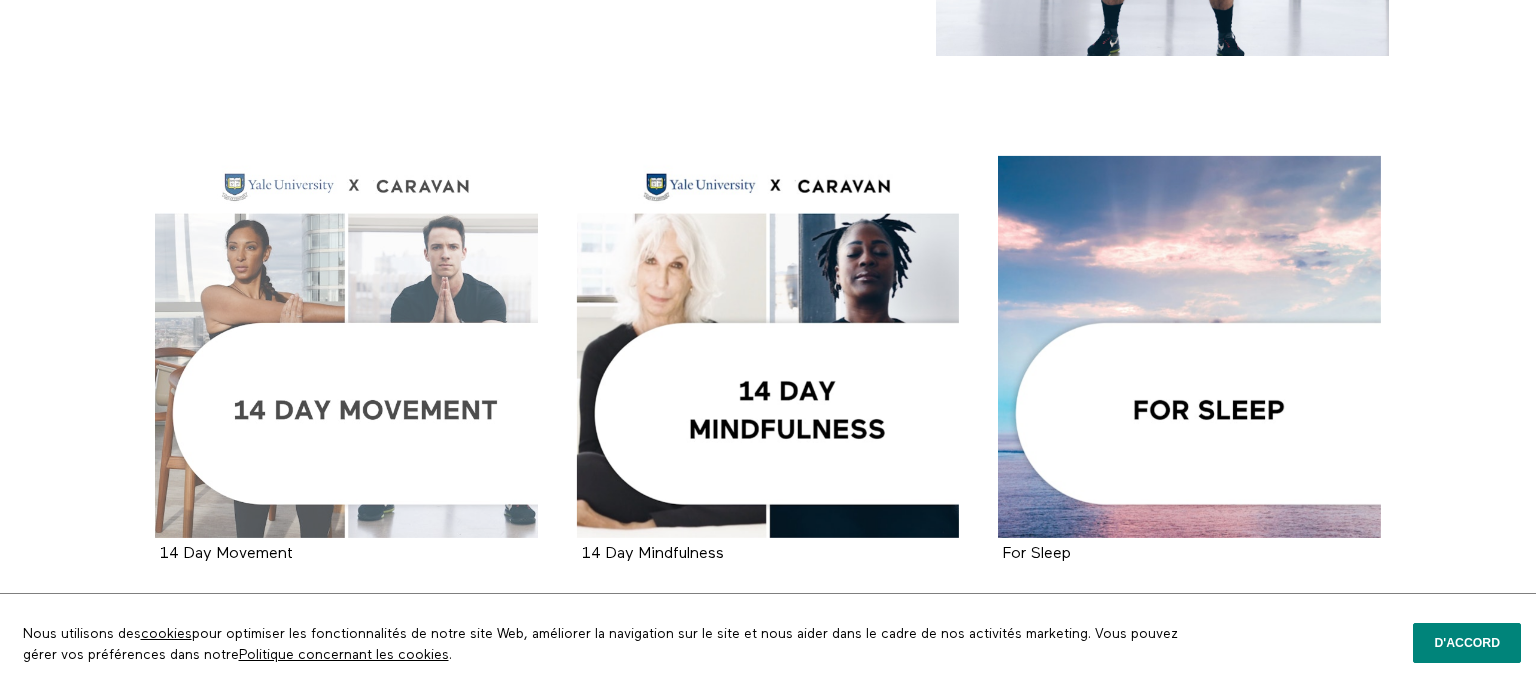 scroll, scrollTop: 301, scrollLeft: 0, axis: vertical 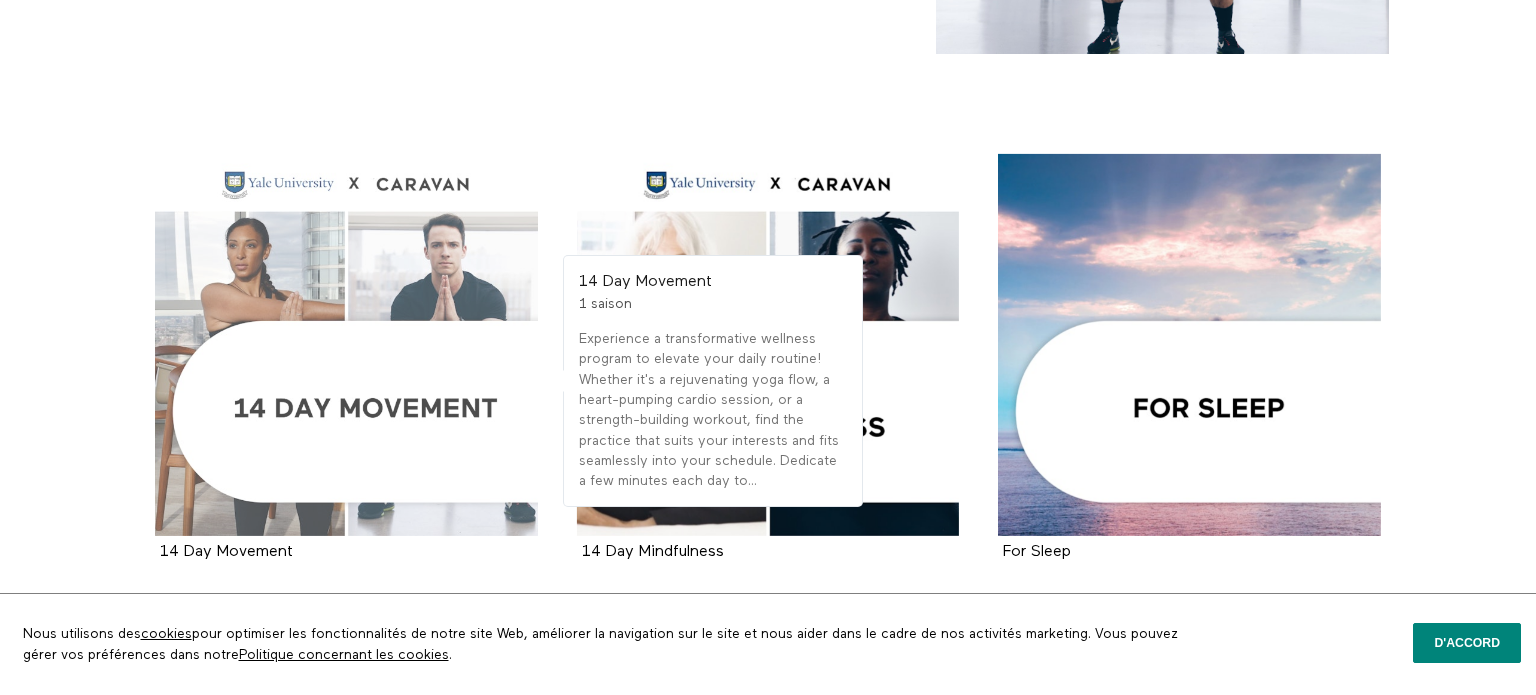 click at bounding box center (346, 345) 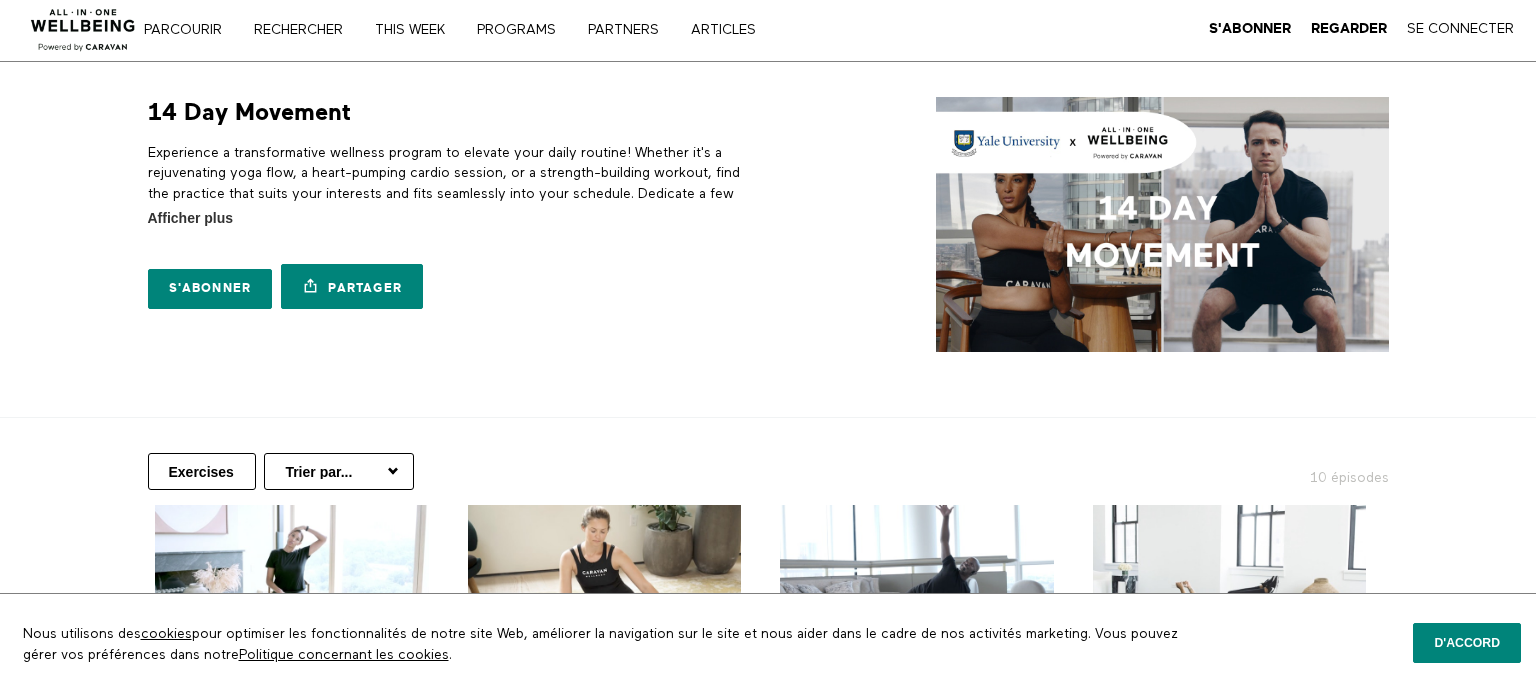 scroll, scrollTop: 4, scrollLeft: 0, axis: vertical 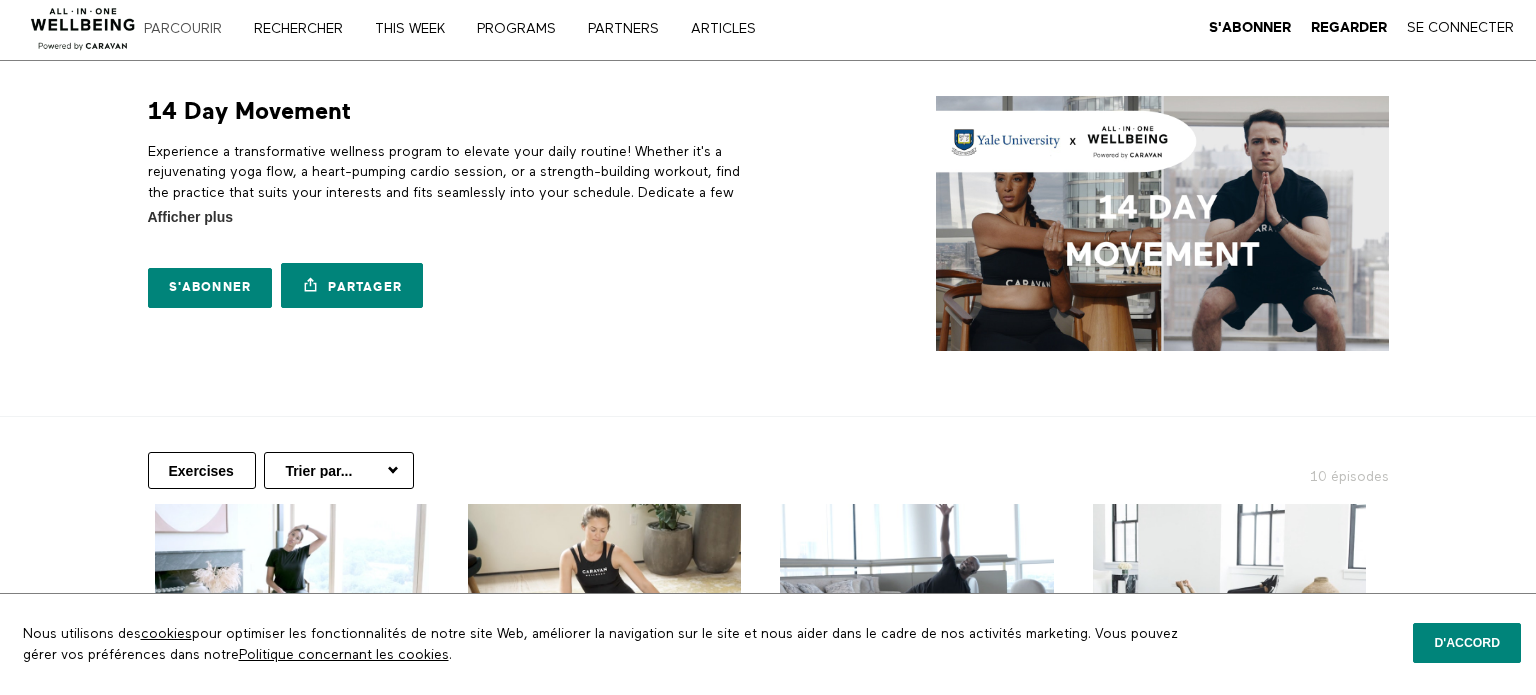 click on "Parcourir" at bounding box center [190, 29] 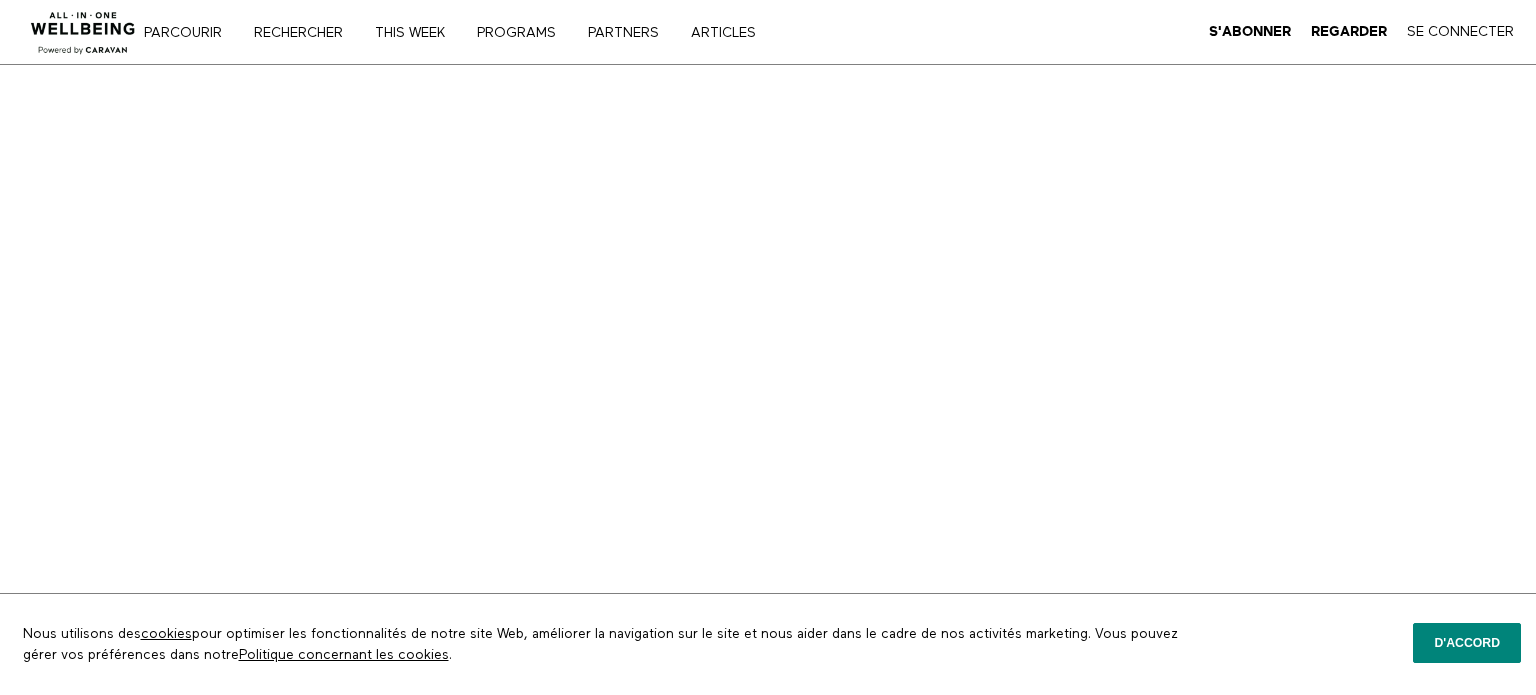 scroll, scrollTop: 0, scrollLeft: 0, axis: both 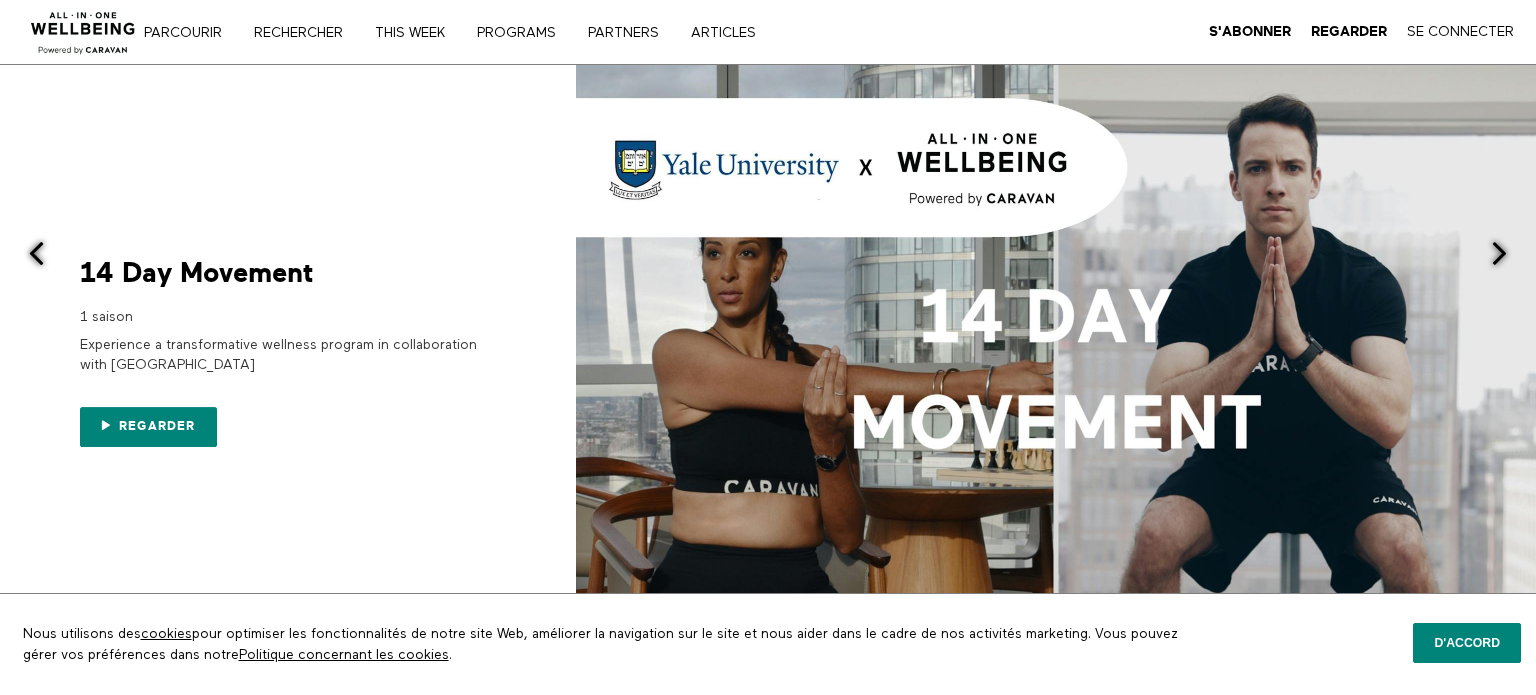click at bounding box center [83, 27] 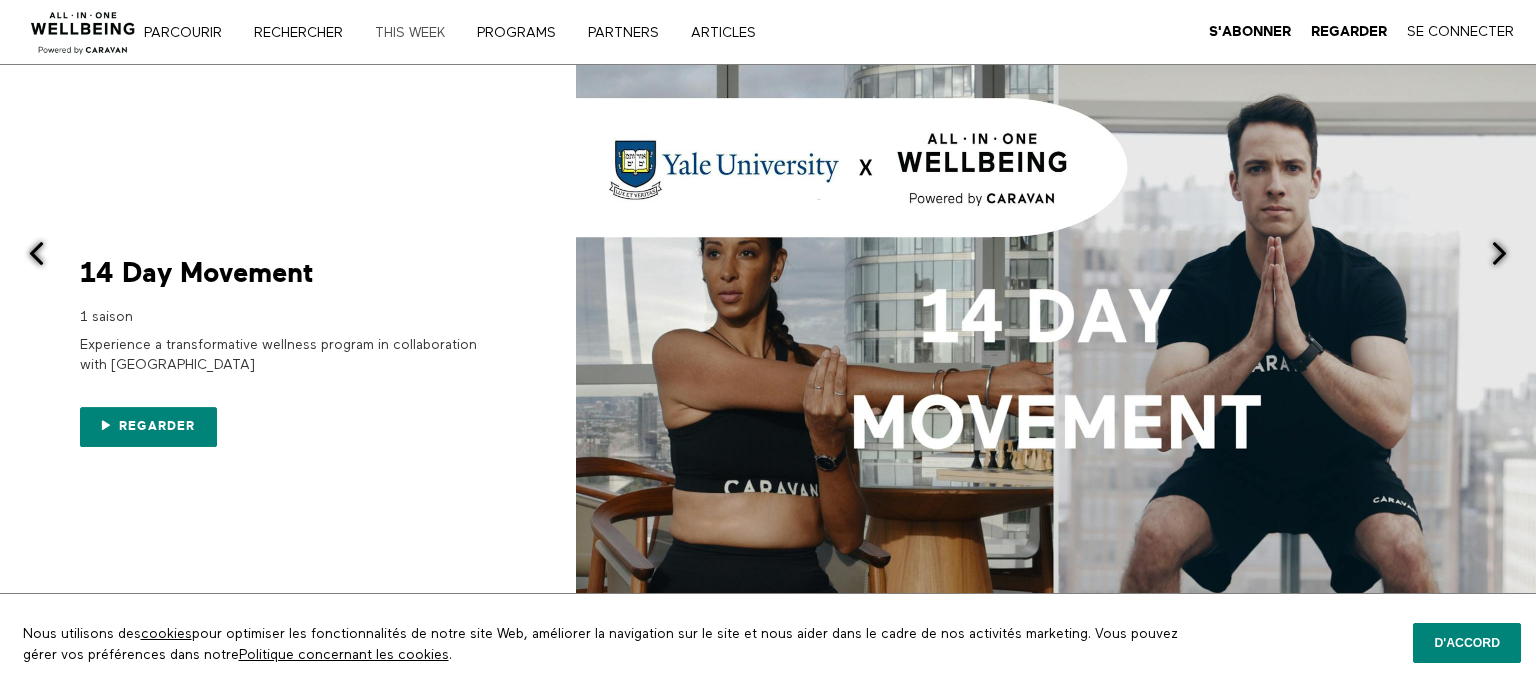 click on "THIS WEEK" at bounding box center (417, 33) 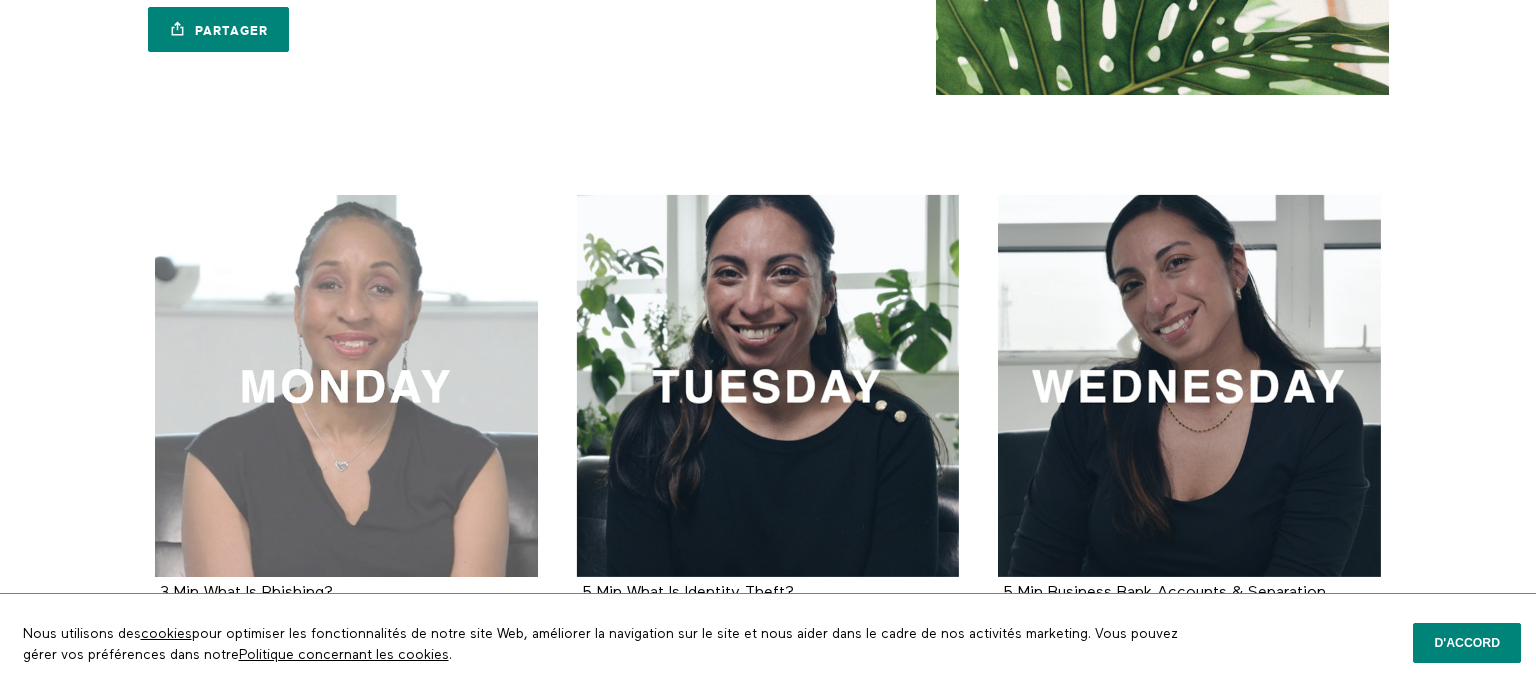 scroll, scrollTop: 0, scrollLeft: 0, axis: both 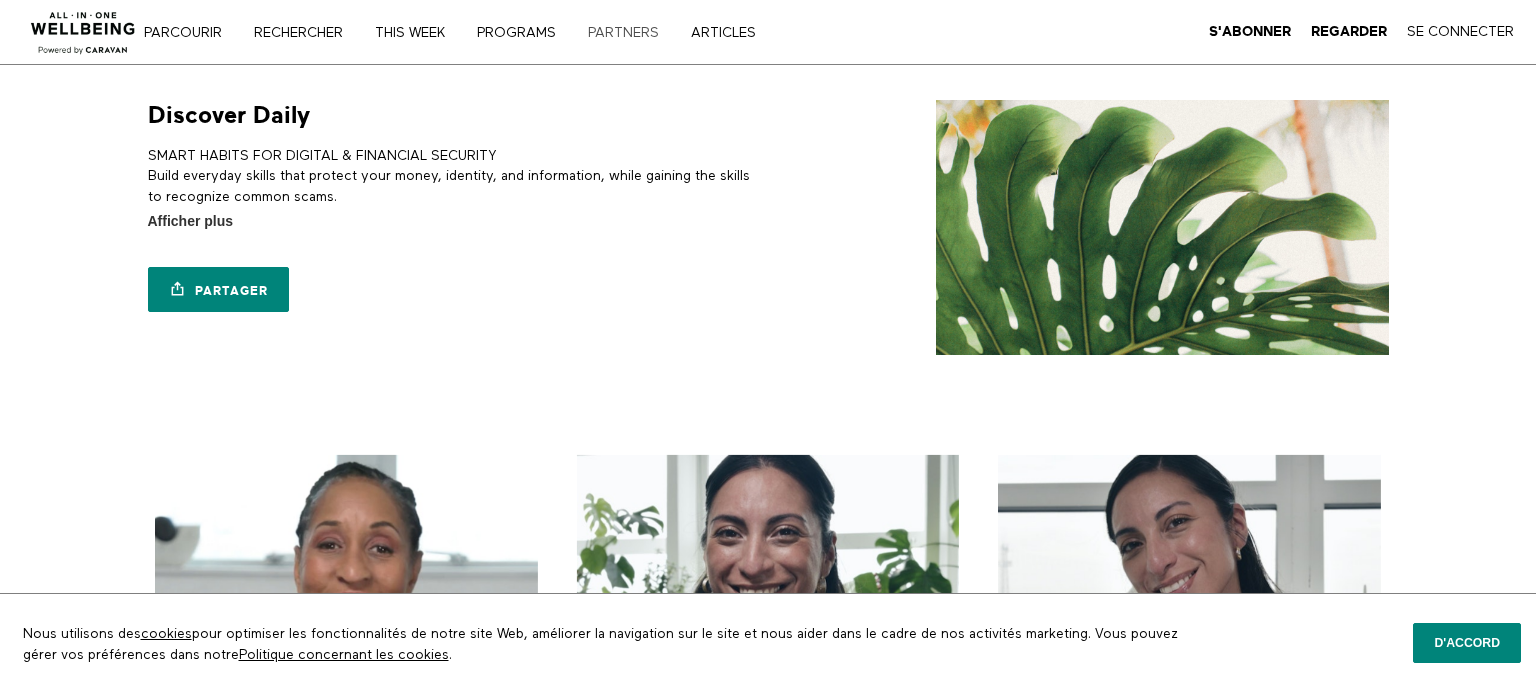 click on "PARTNERS" at bounding box center (630, 33) 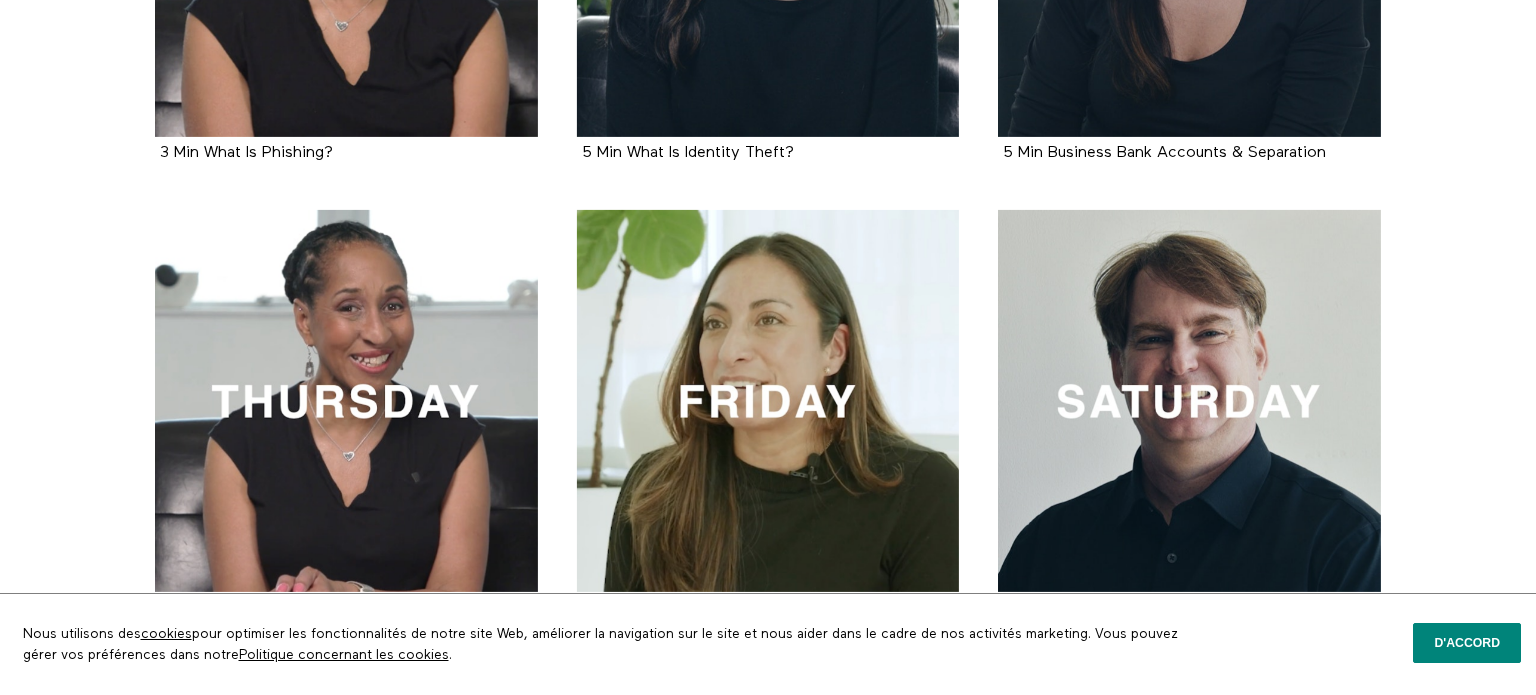 scroll, scrollTop: 716, scrollLeft: 0, axis: vertical 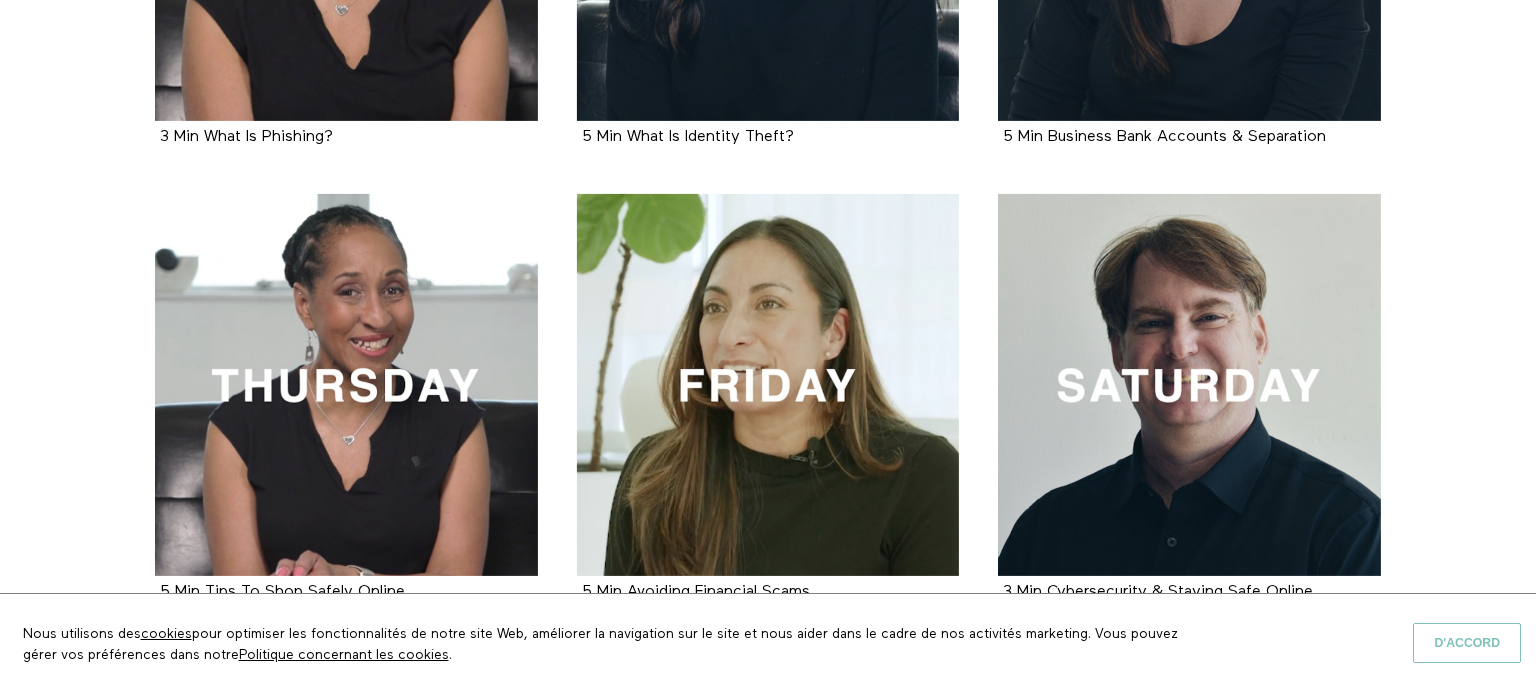 click on "D'accord" at bounding box center [1467, 643] 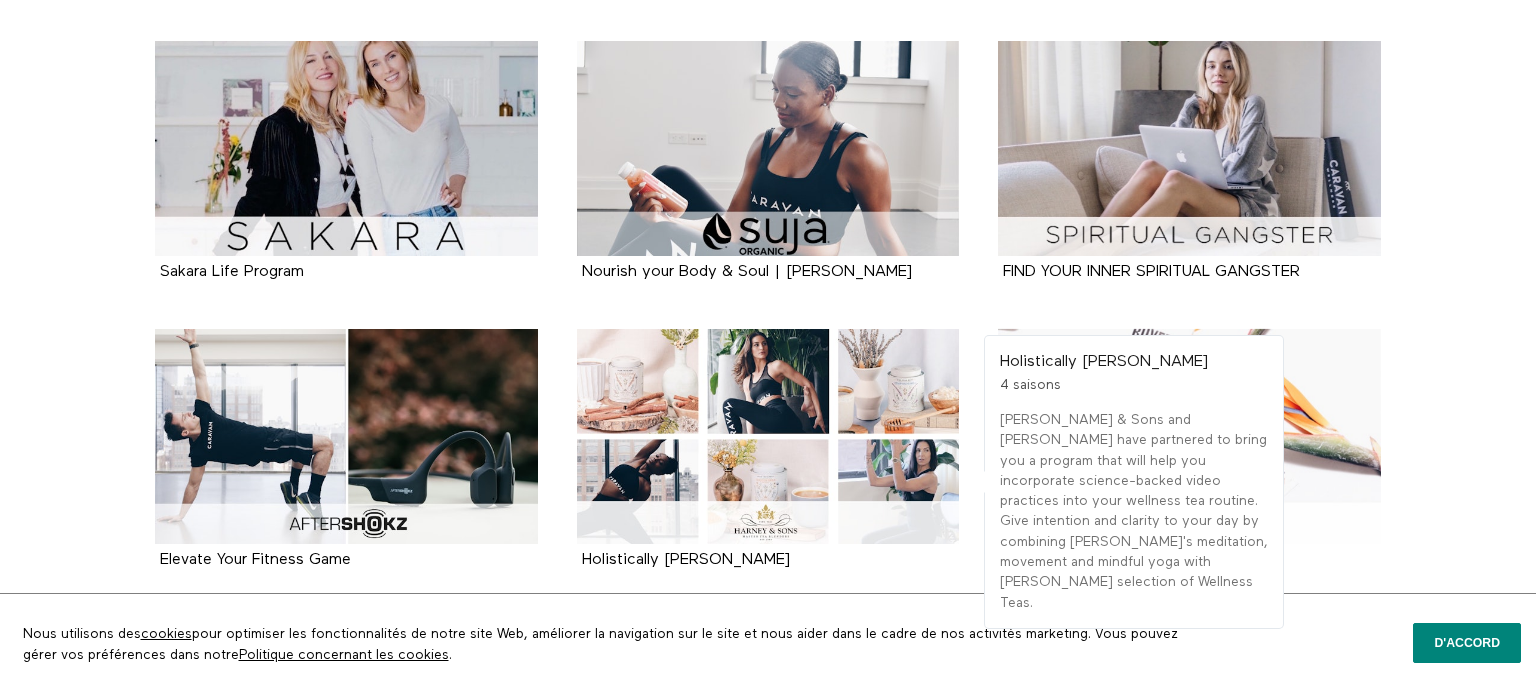 scroll, scrollTop: 0, scrollLeft: 0, axis: both 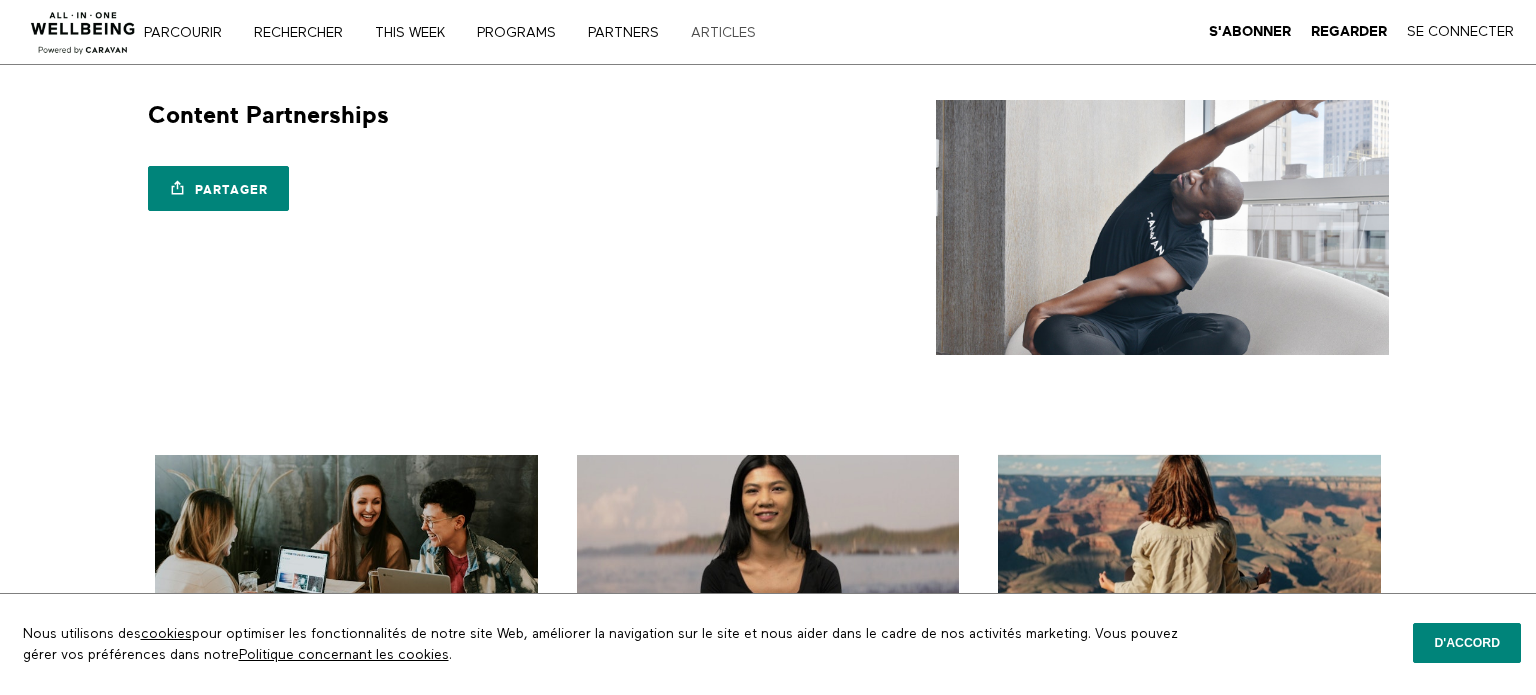 click on "ARTICLES" at bounding box center (730, 33) 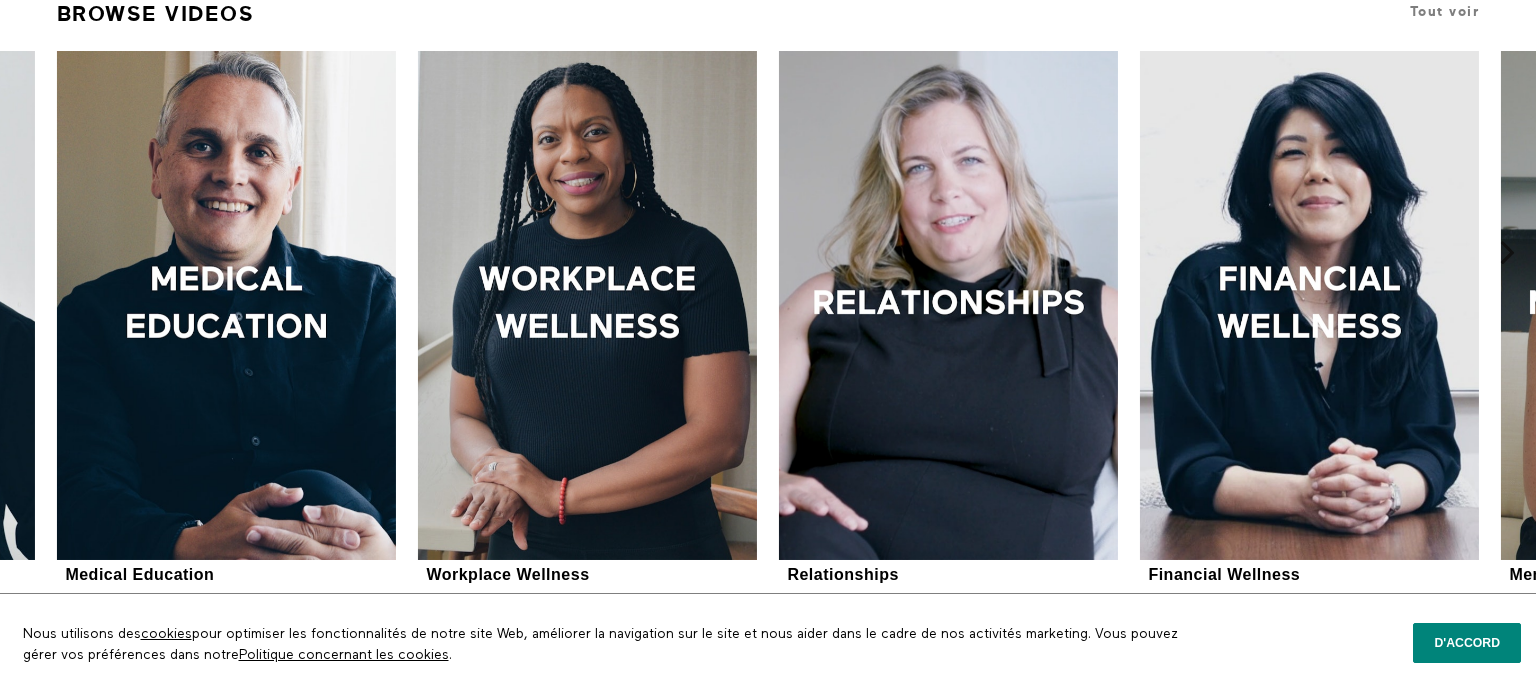 scroll, scrollTop: 672, scrollLeft: 0, axis: vertical 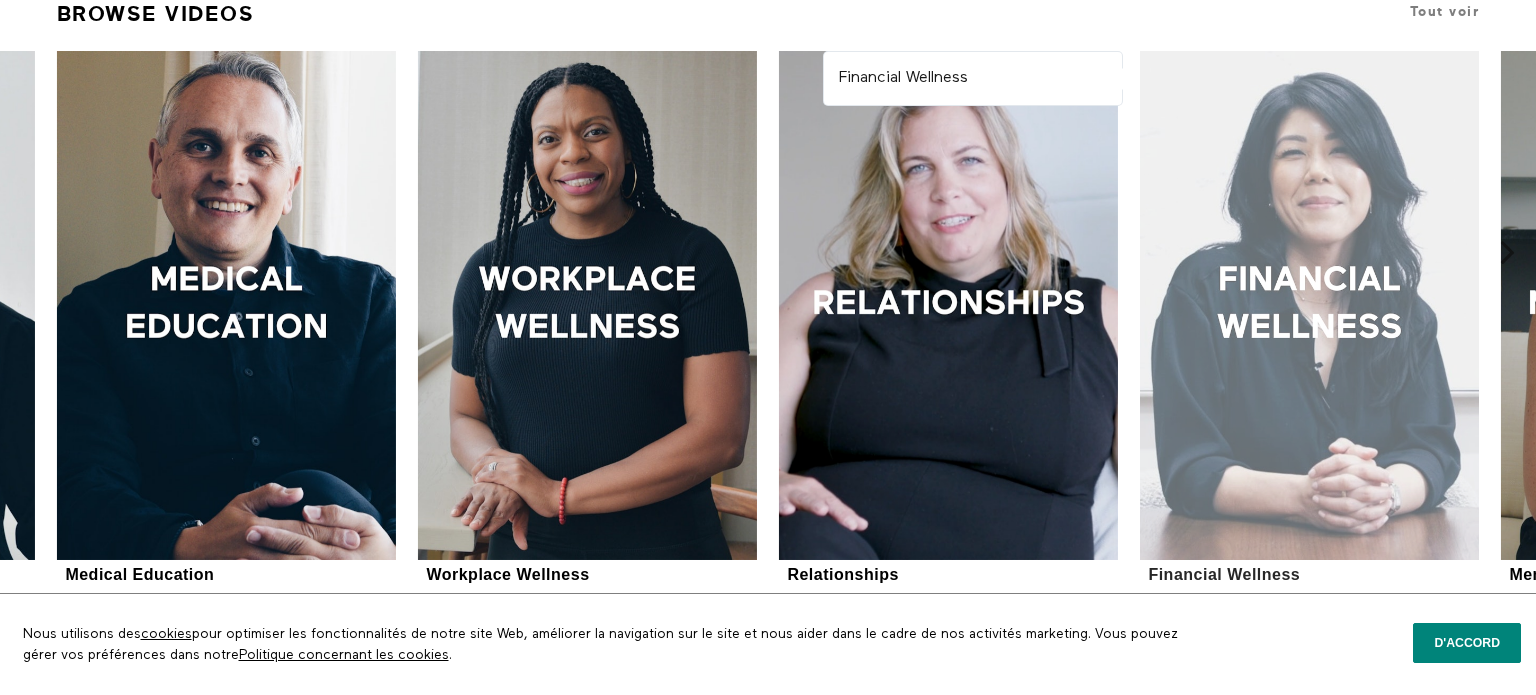 click at bounding box center [1309, 305] 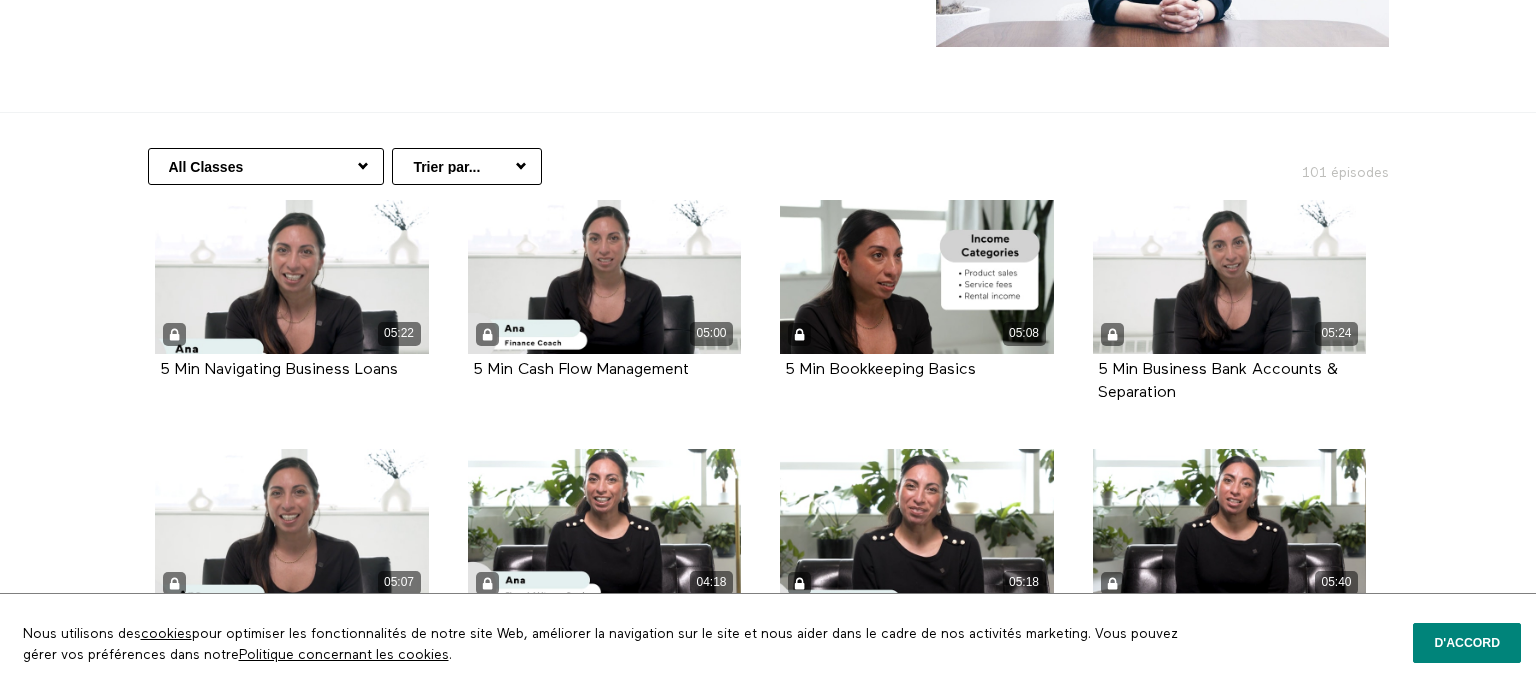 scroll, scrollTop: 308, scrollLeft: 0, axis: vertical 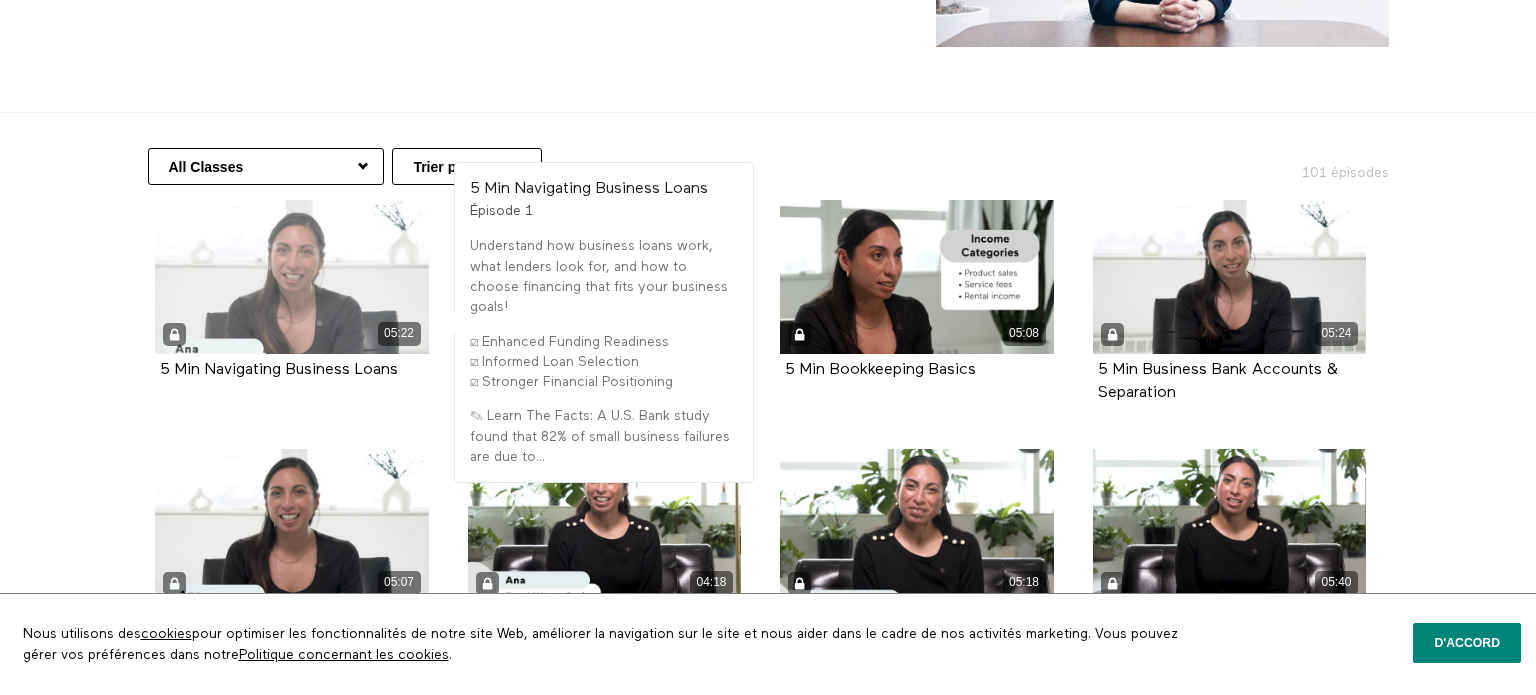 click on "05:22" at bounding box center [292, 277] 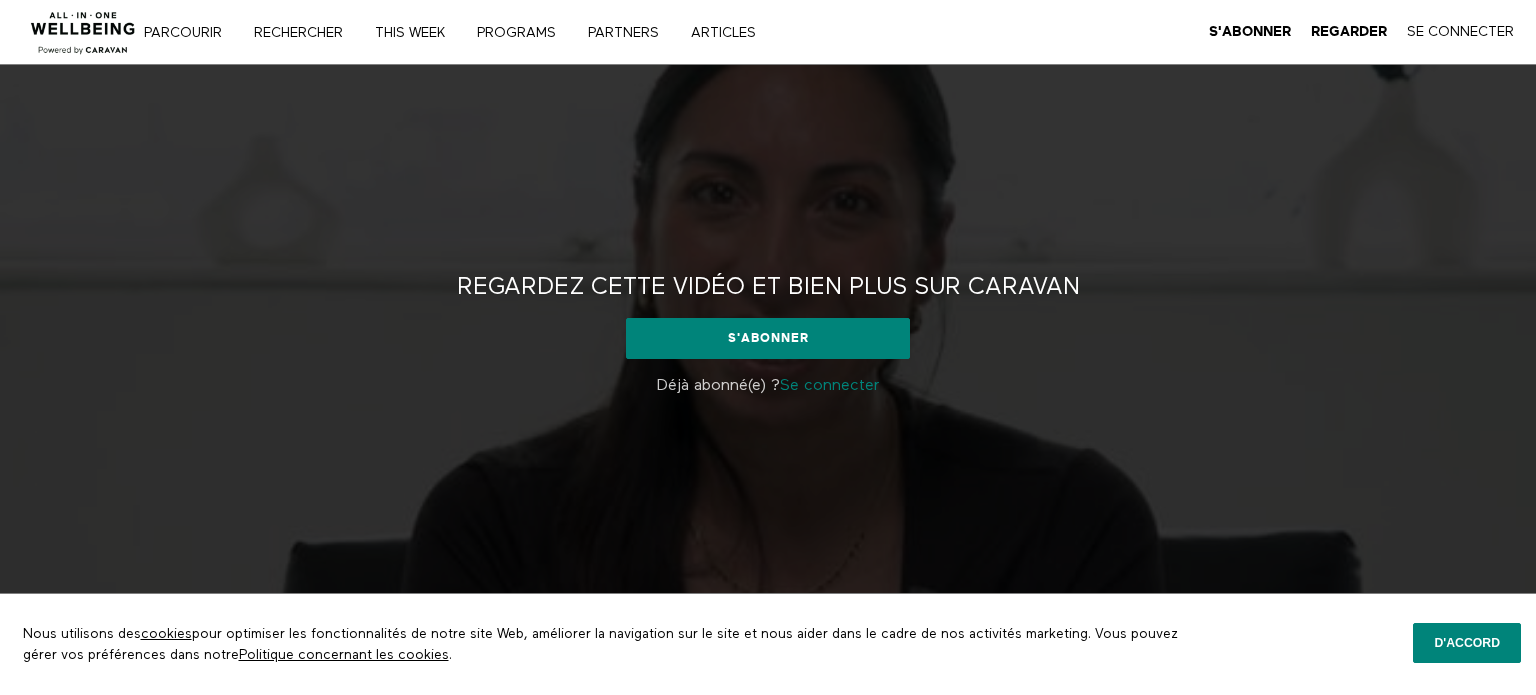 scroll, scrollTop: 0, scrollLeft: 0, axis: both 